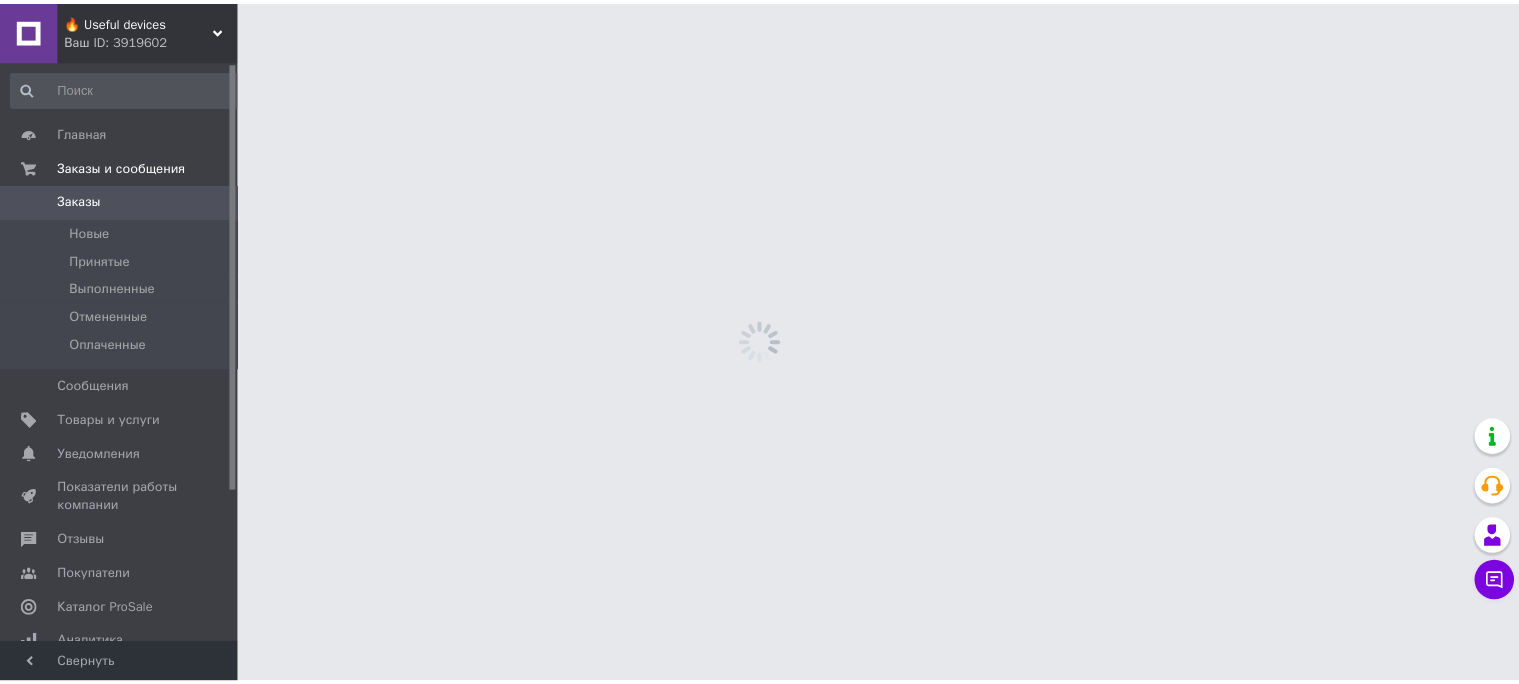 scroll, scrollTop: 0, scrollLeft: 0, axis: both 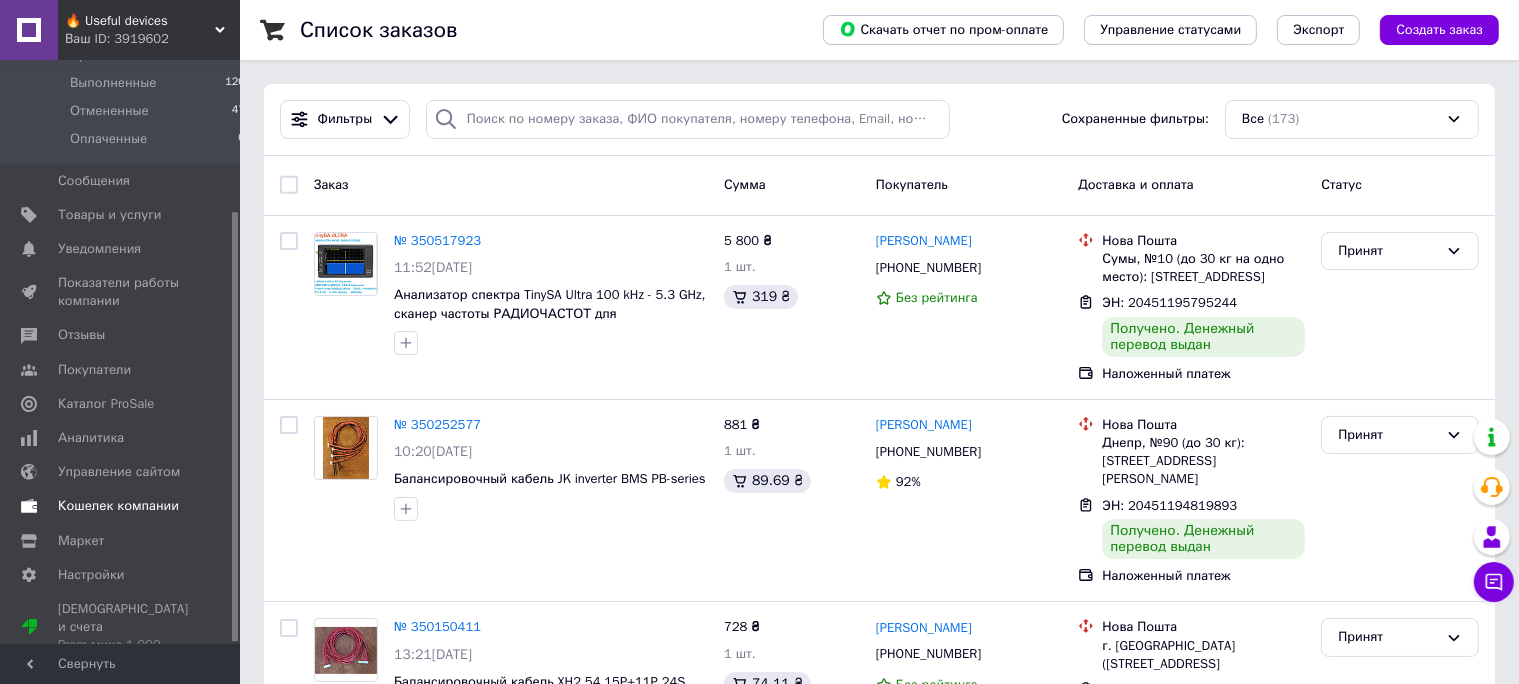 click on "Кошелек компании" at bounding box center [118, 506] 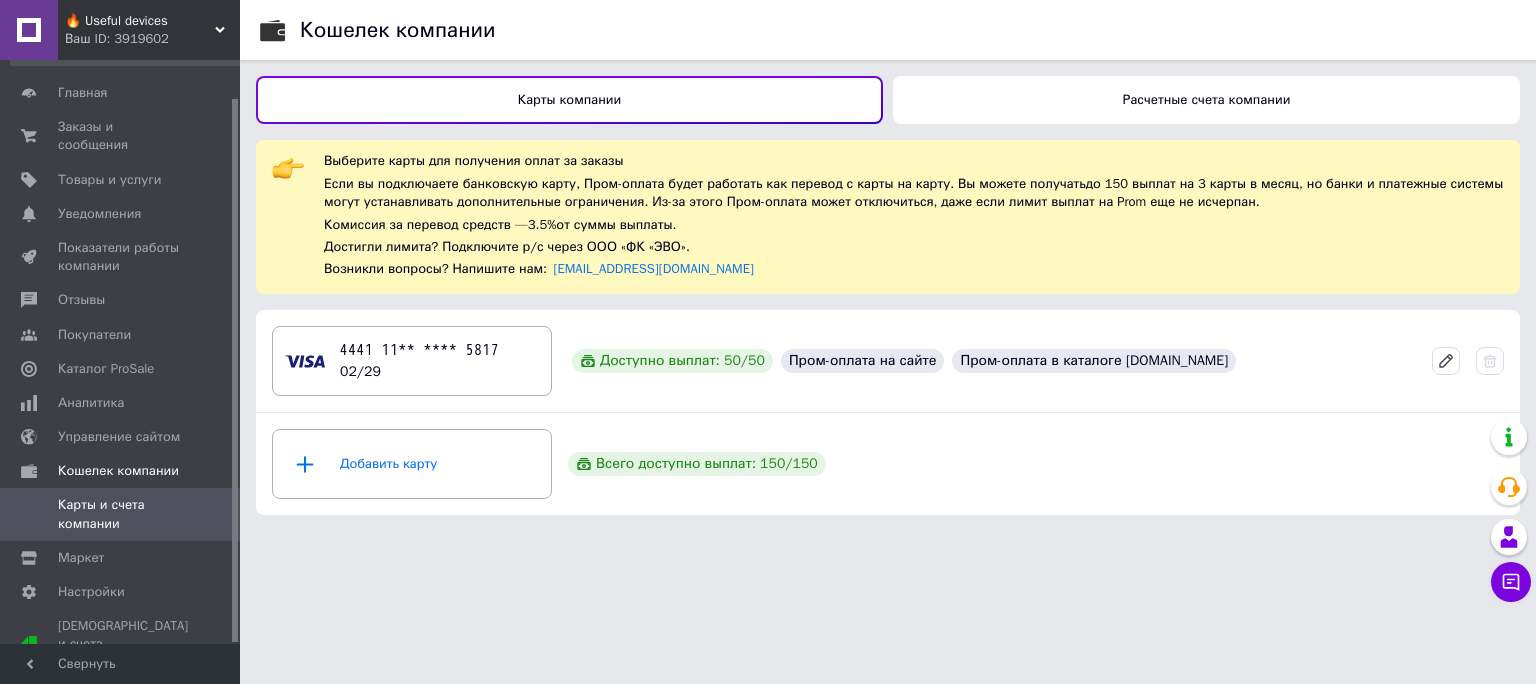 click on "Расчетные счета компании" at bounding box center [1207, 99] 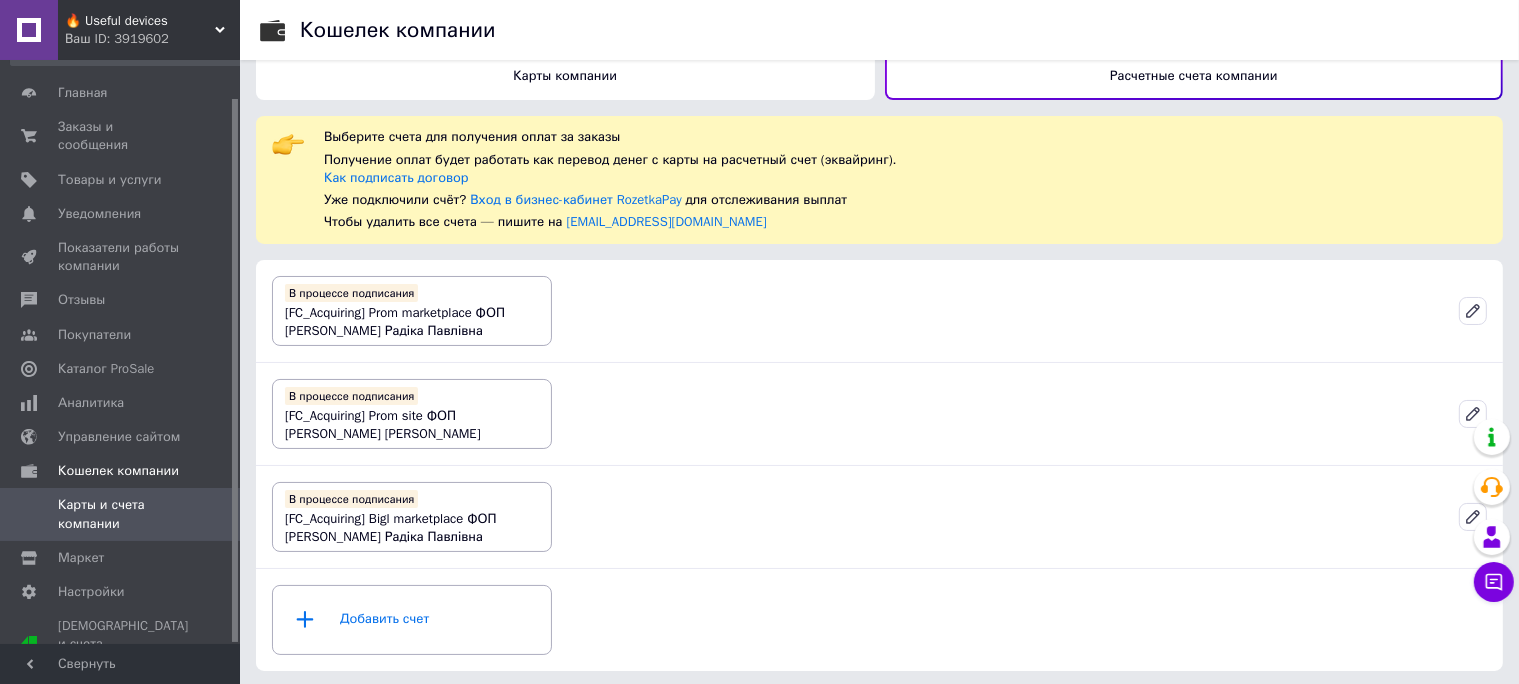 scroll, scrollTop: 0, scrollLeft: 0, axis: both 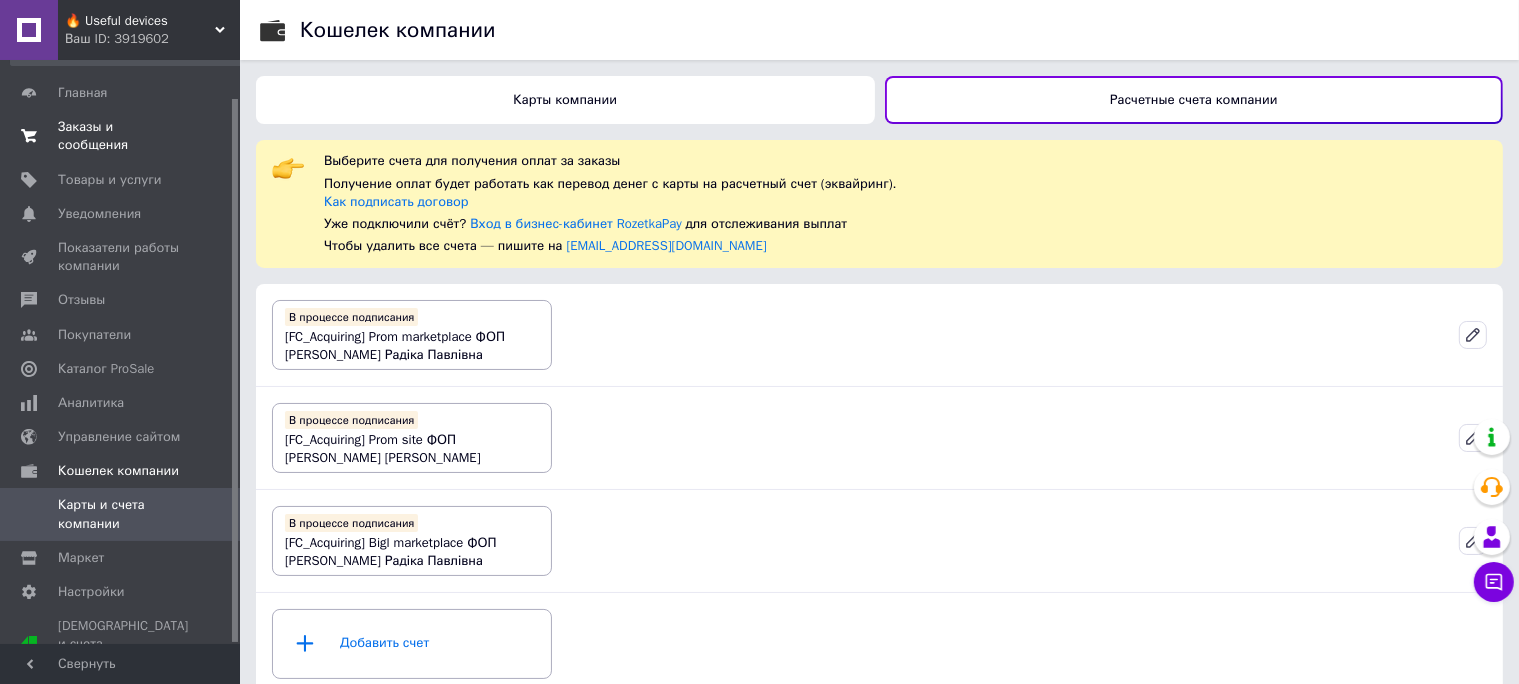 click on "Заказы и сообщения" at bounding box center (121, 136) 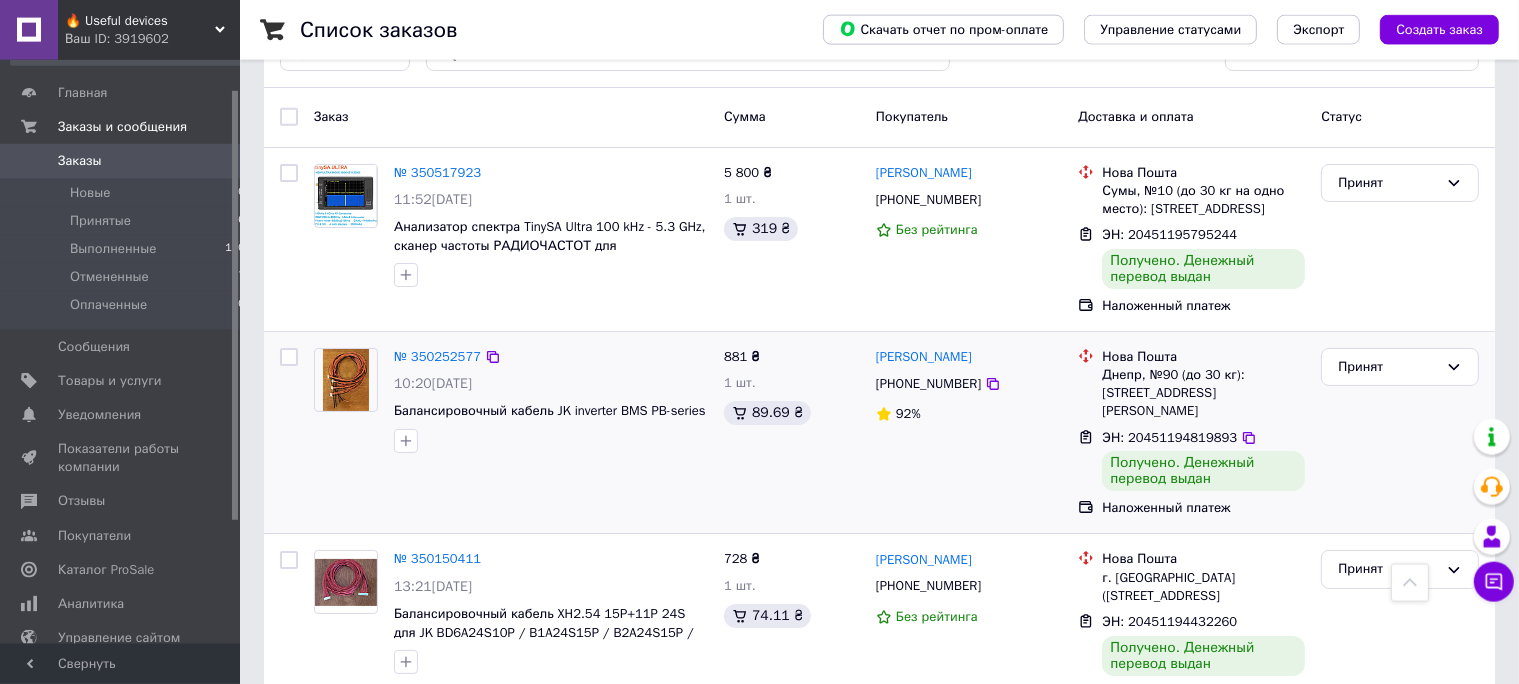 scroll, scrollTop: 0, scrollLeft: 0, axis: both 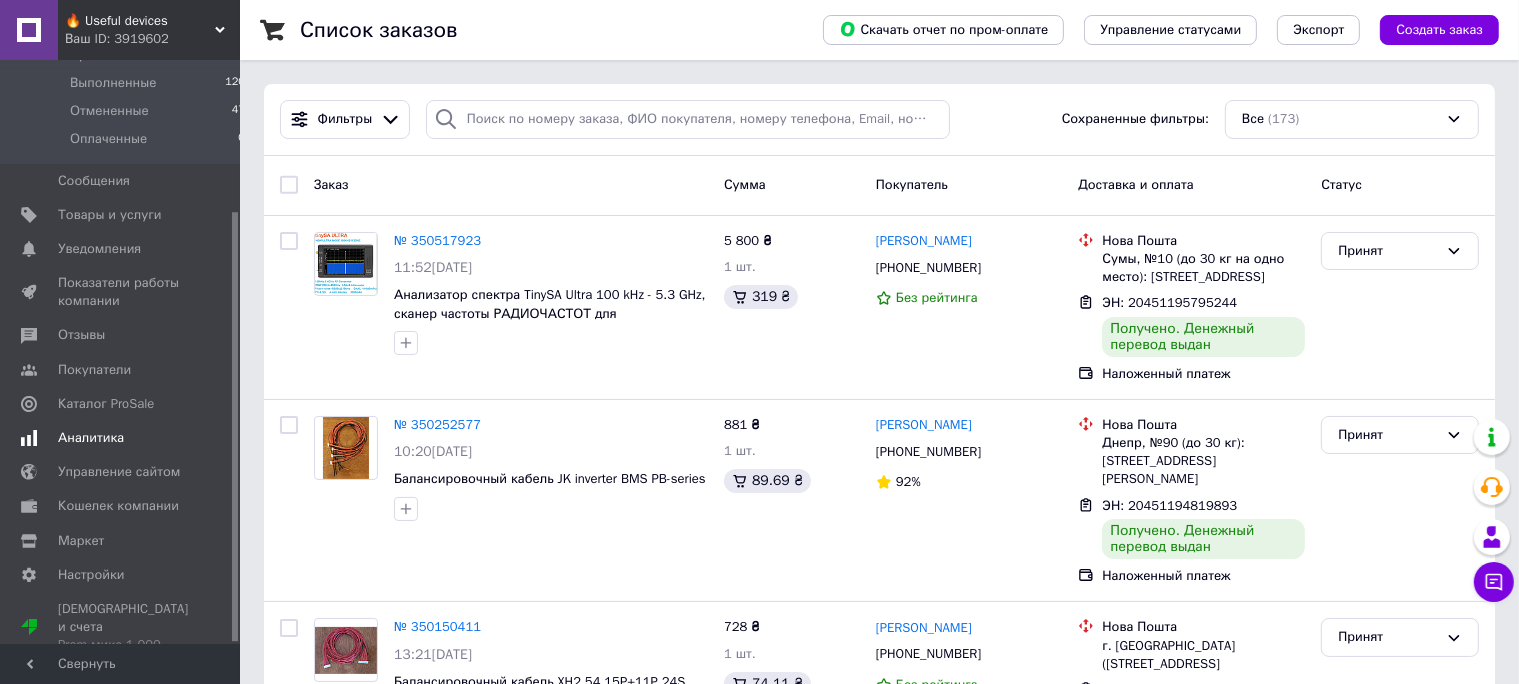 click on "Аналитика" at bounding box center (91, 438) 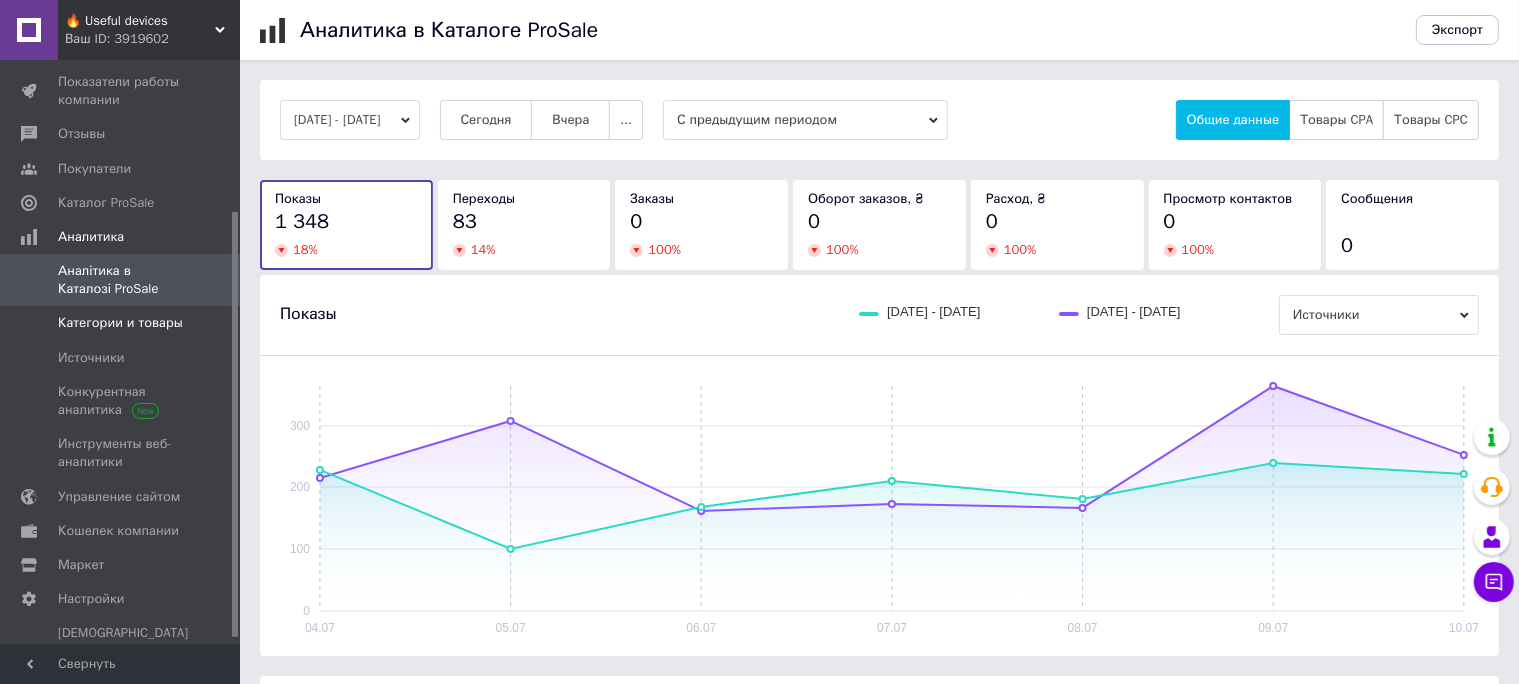 click on "Категории и товары" at bounding box center [120, 323] 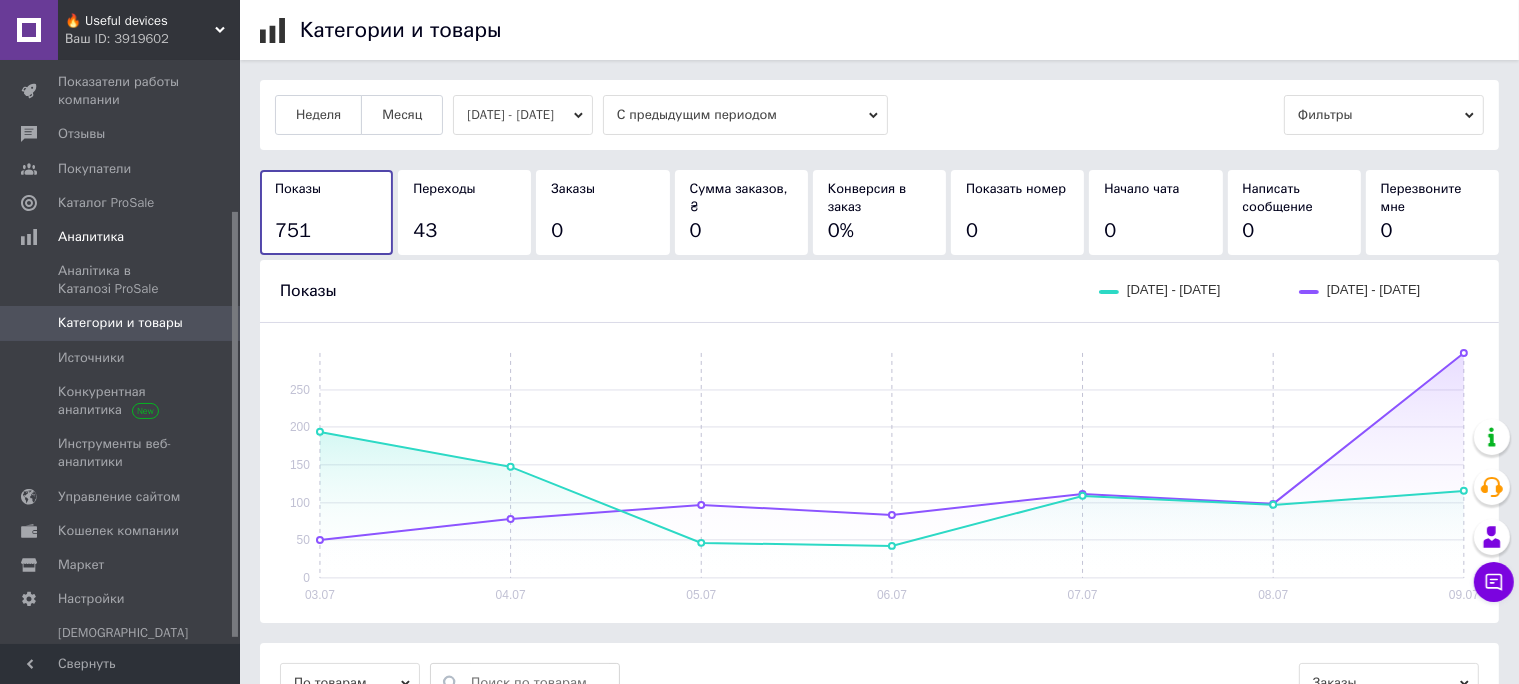 click on "[DATE] - [DATE]" at bounding box center [523, 115] 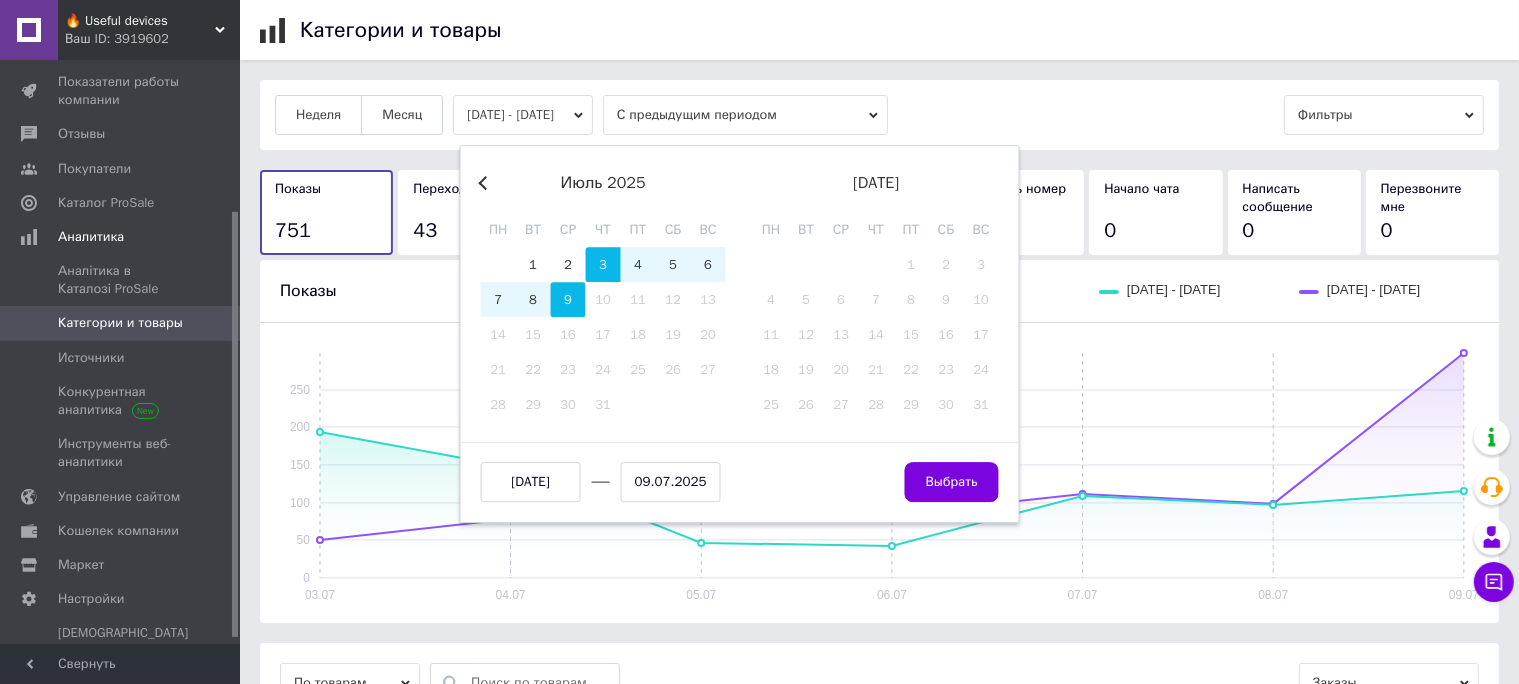 click on "9" at bounding box center [568, 299] 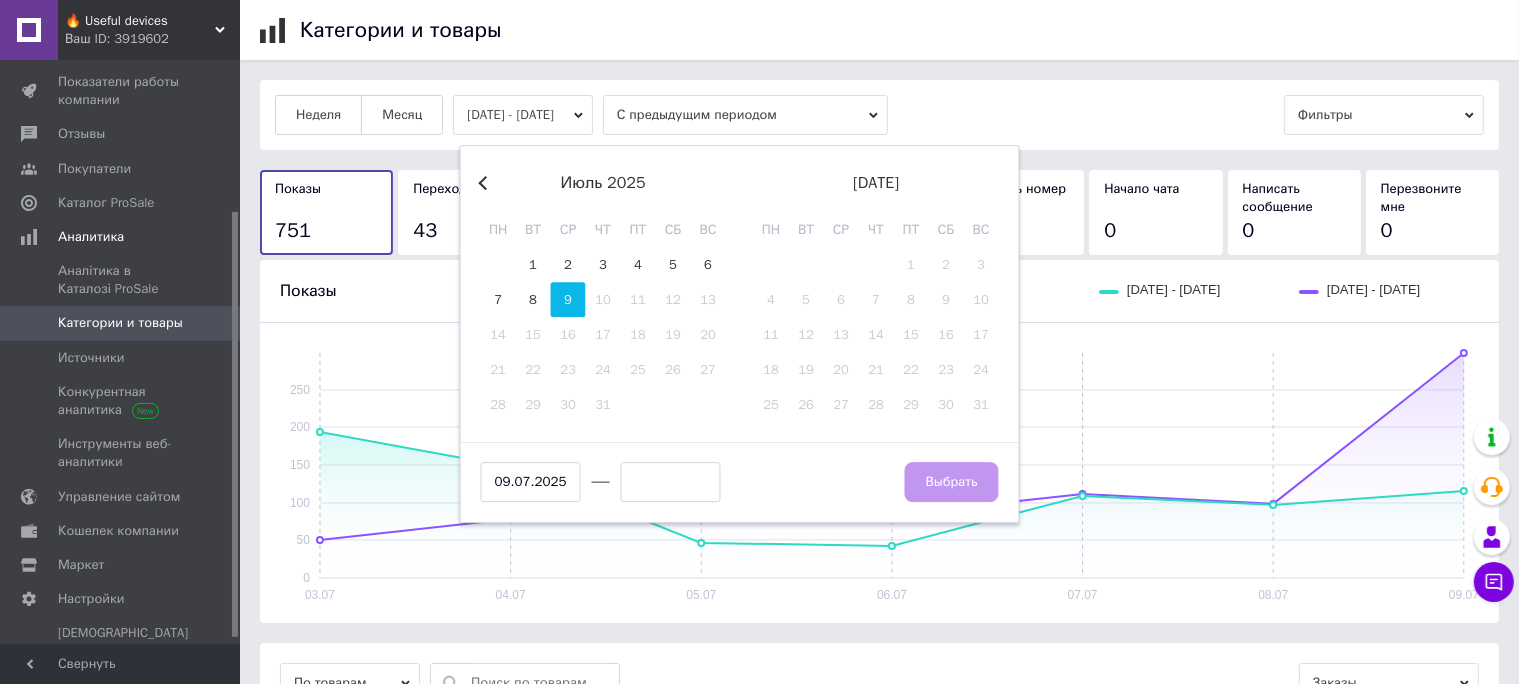 type on "09.07.2025" 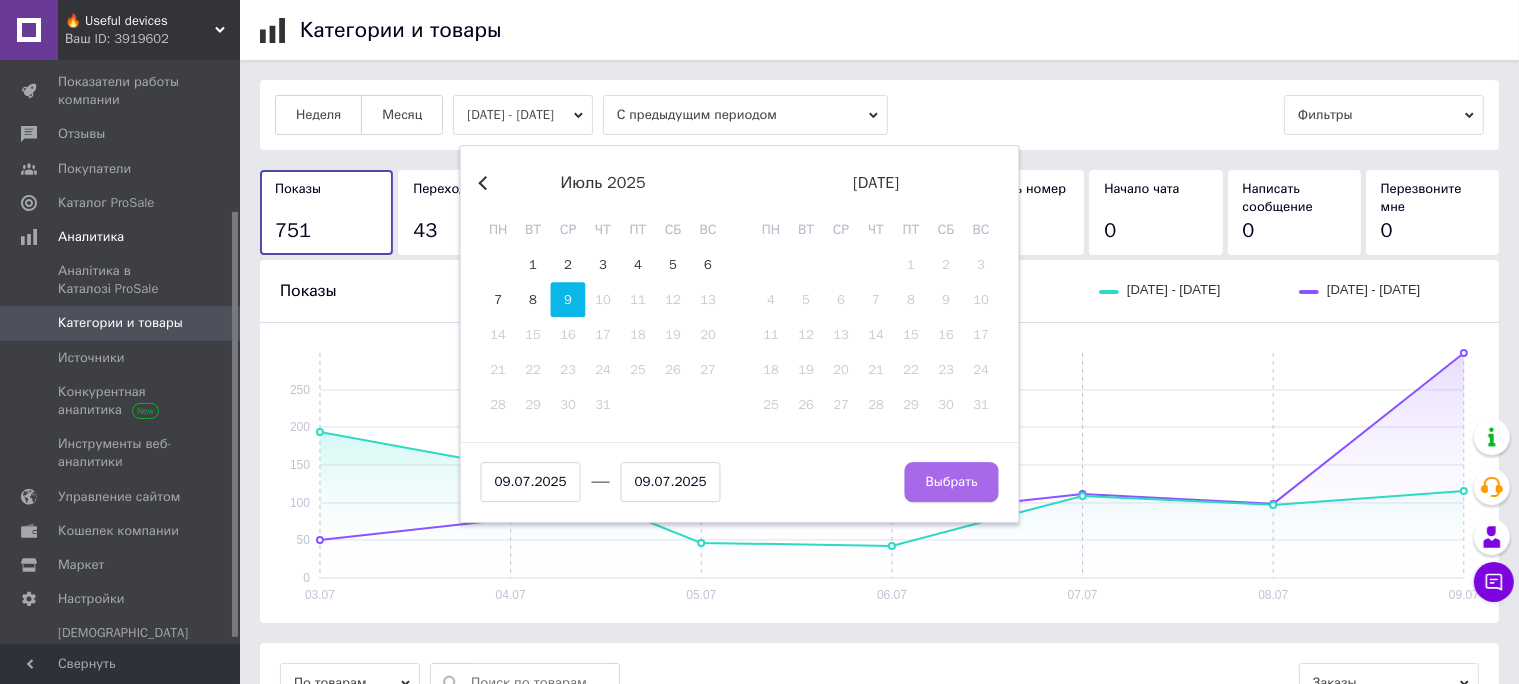 click on "Выбрать" at bounding box center (952, 482) 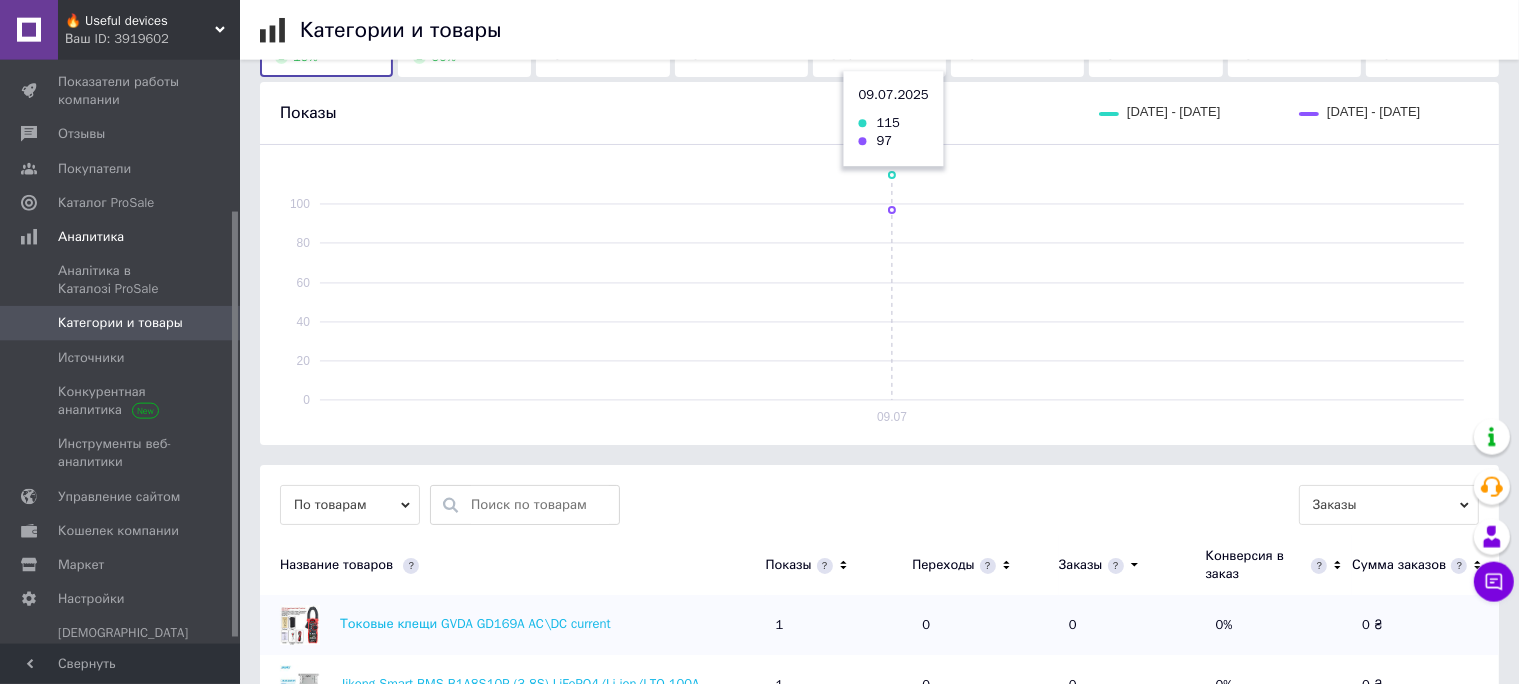 scroll, scrollTop: 352, scrollLeft: 0, axis: vertical 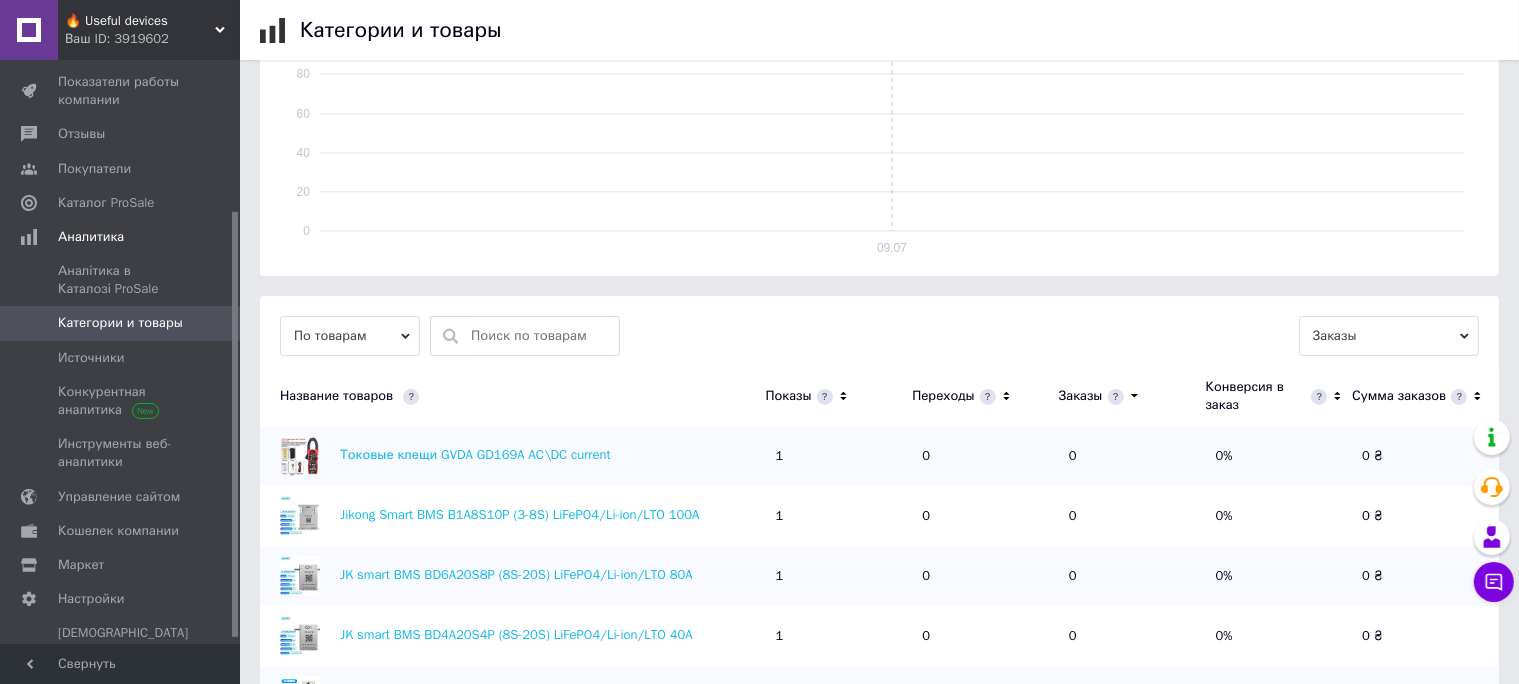 click 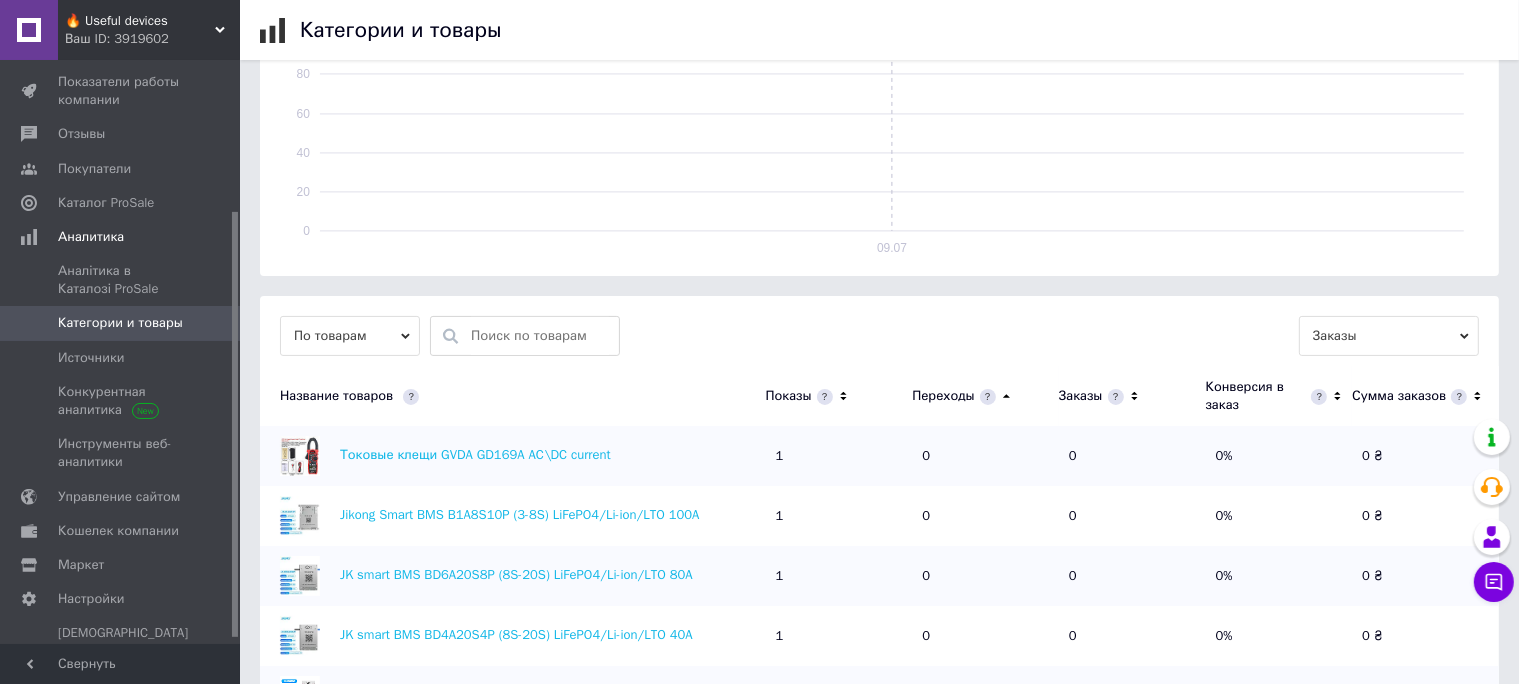 click 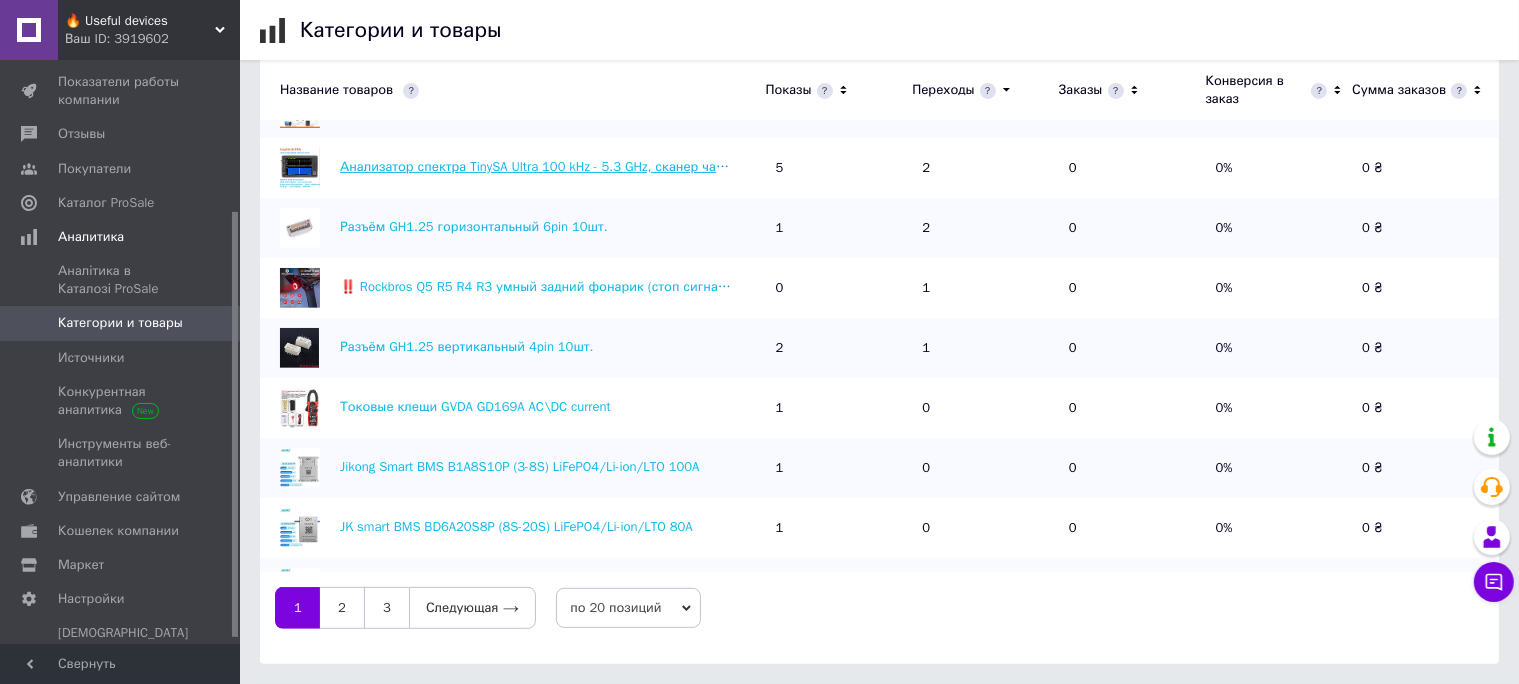 scroll, scrollTop: 524, scrollLeft: 0, axis: vertical 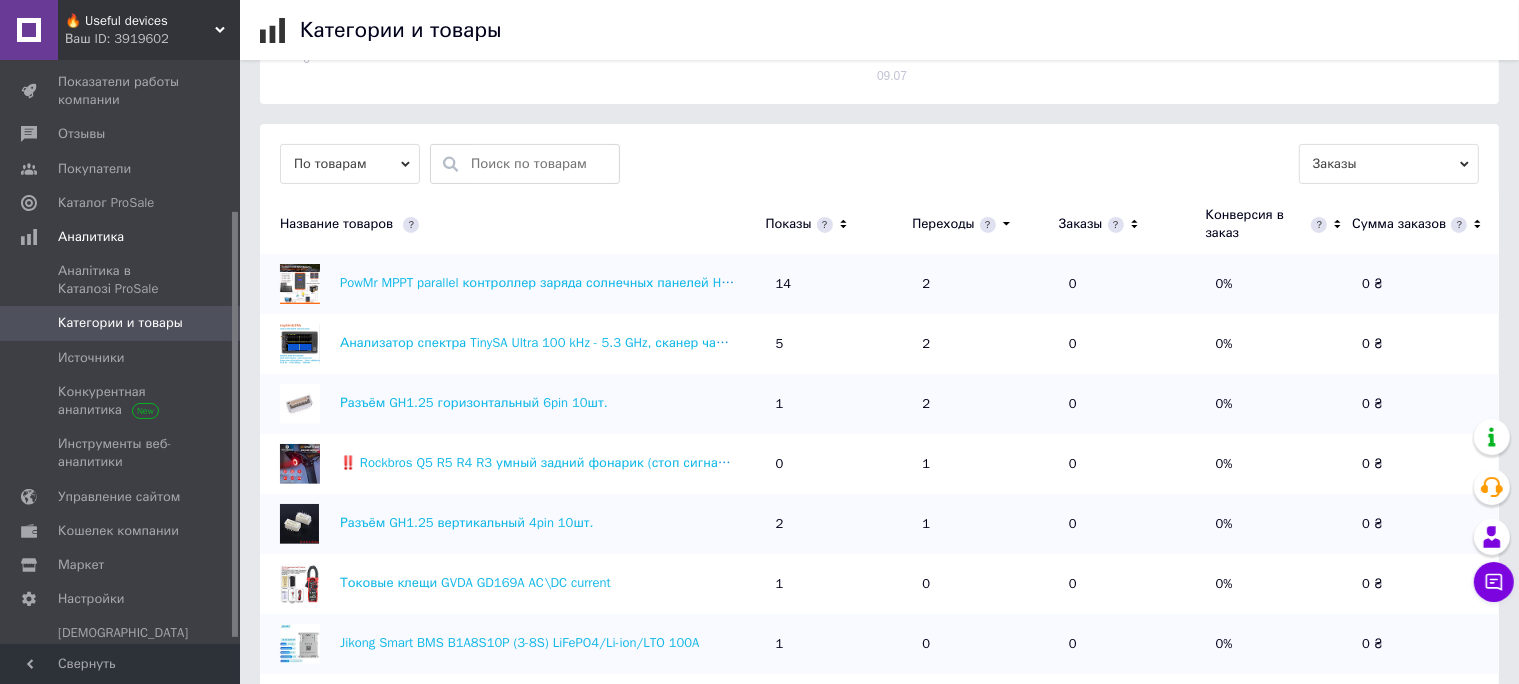 click 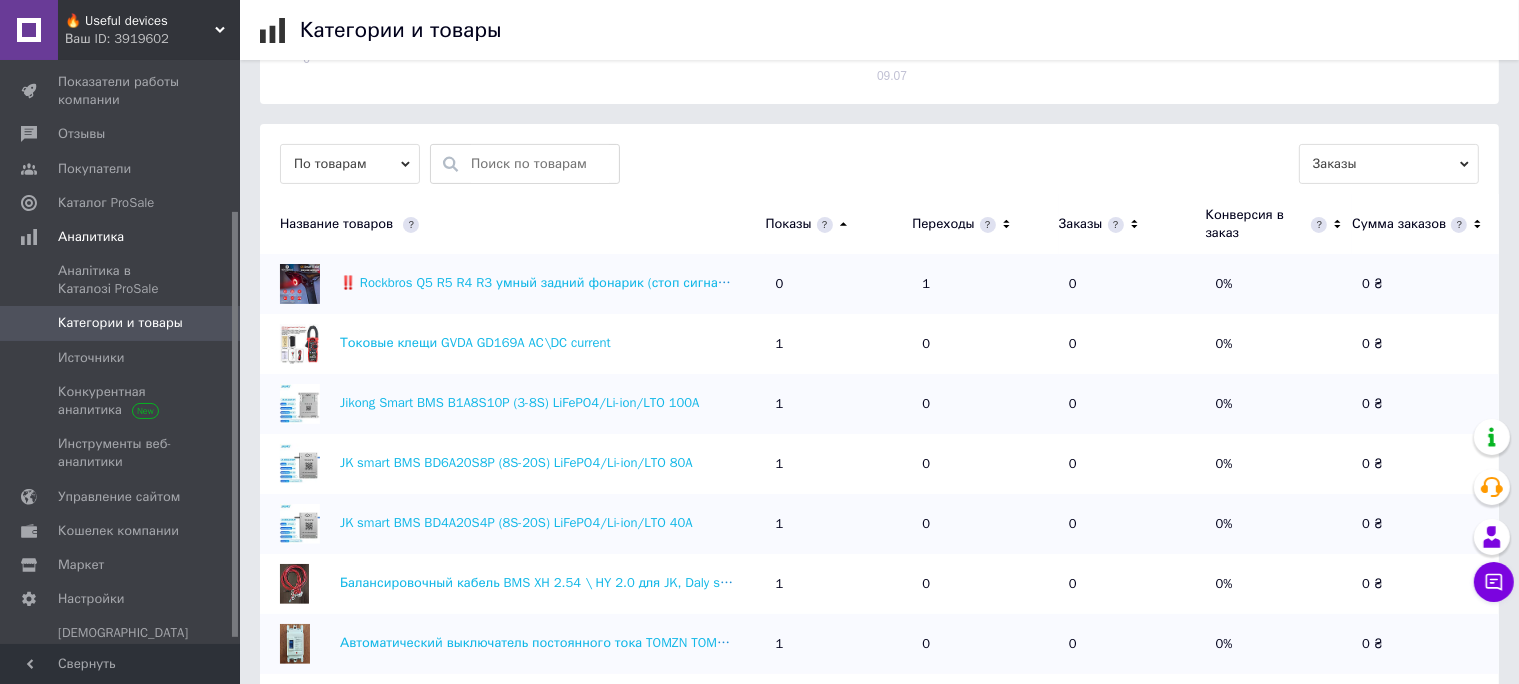 click 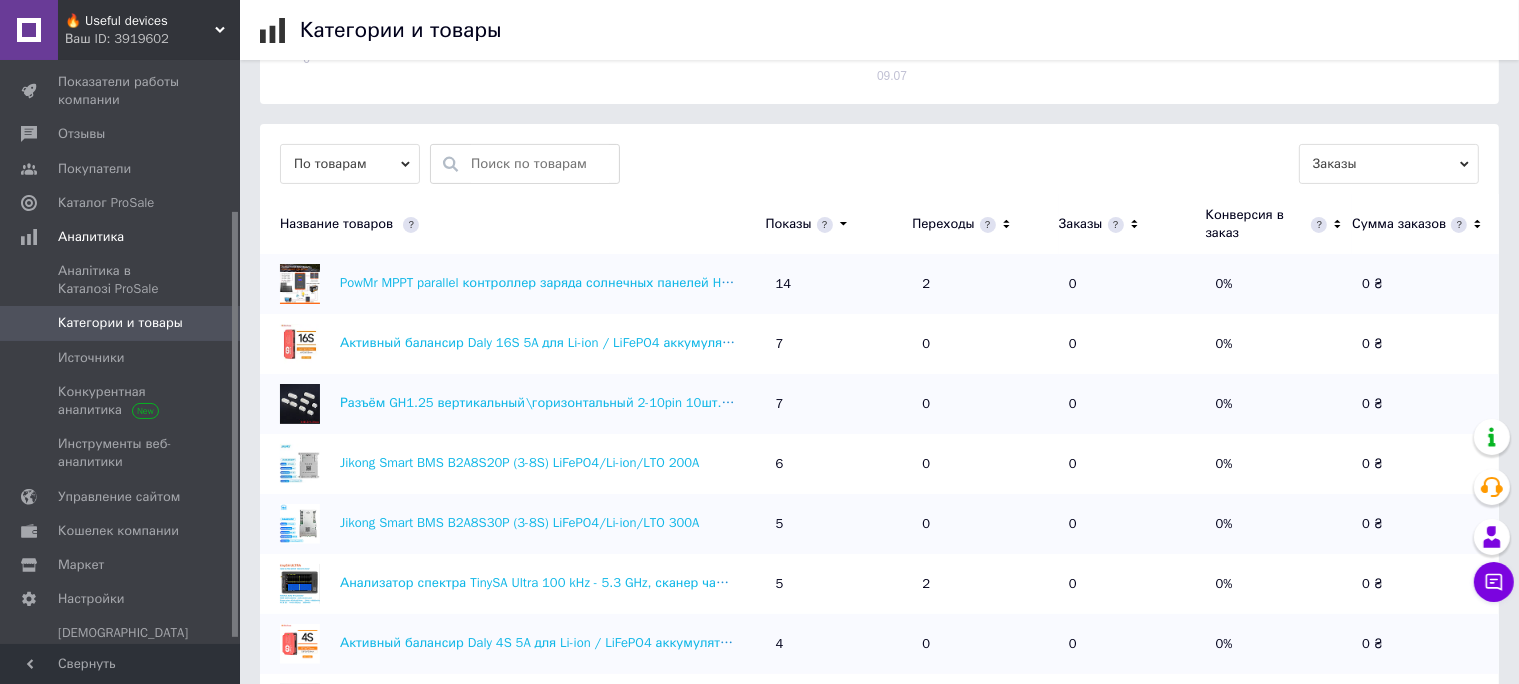 scroll, scrollTop: 700, scrollLeft: 0, axis: vertical 